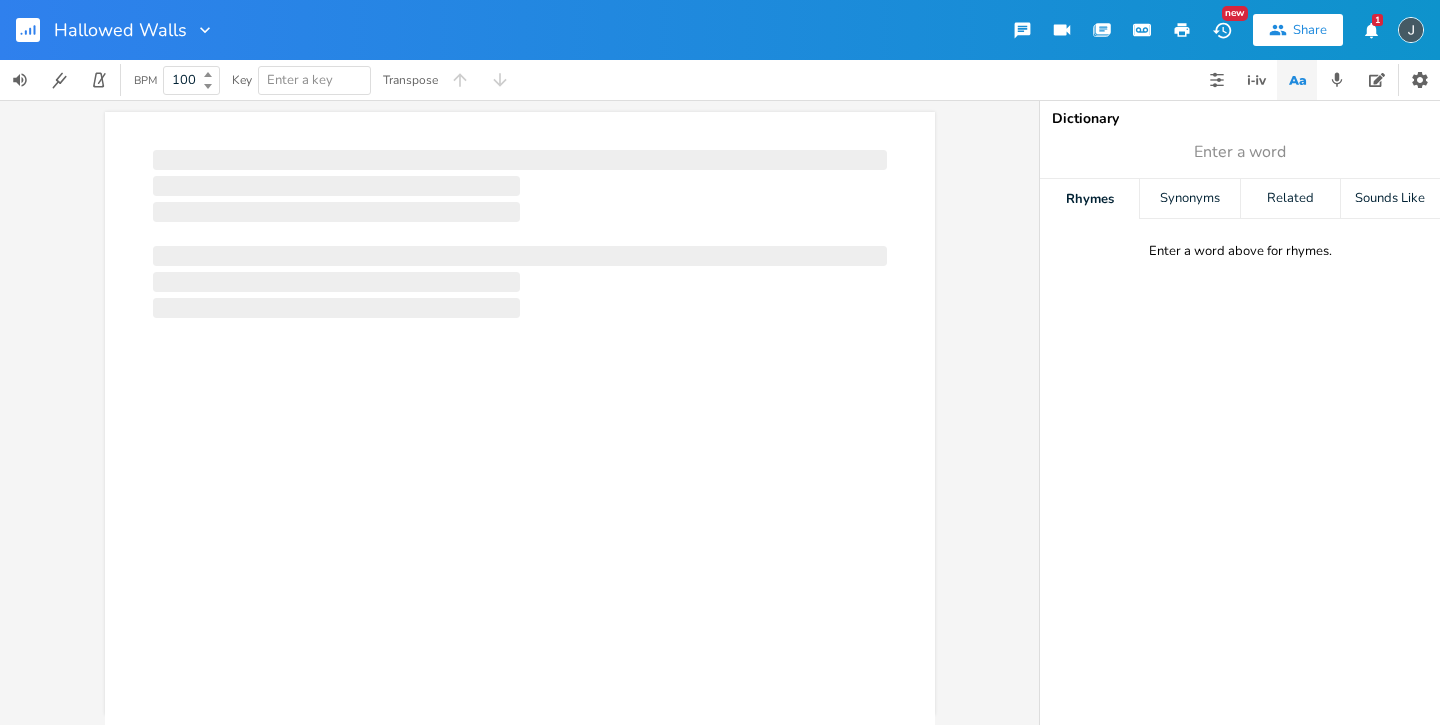 scroll, scrollTop: 0, scrollLeft: 0, axis: both 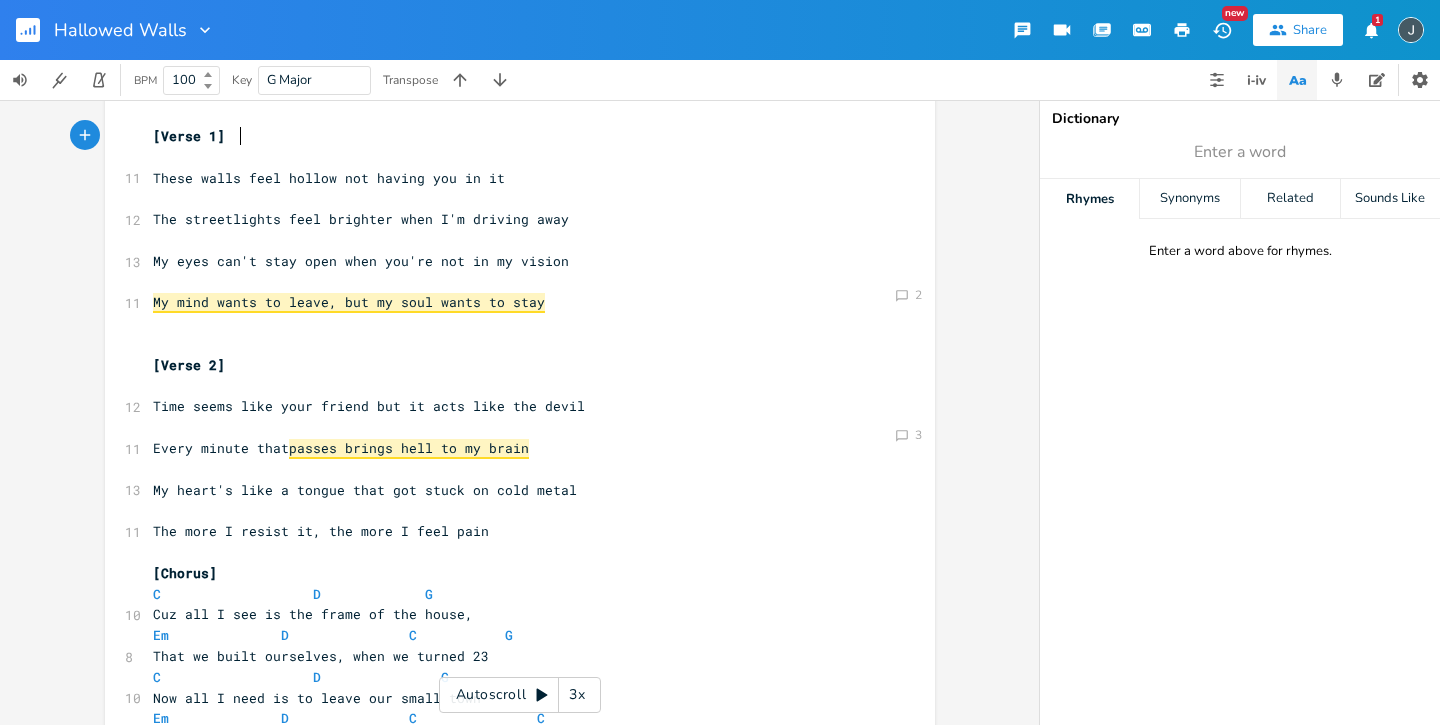 type 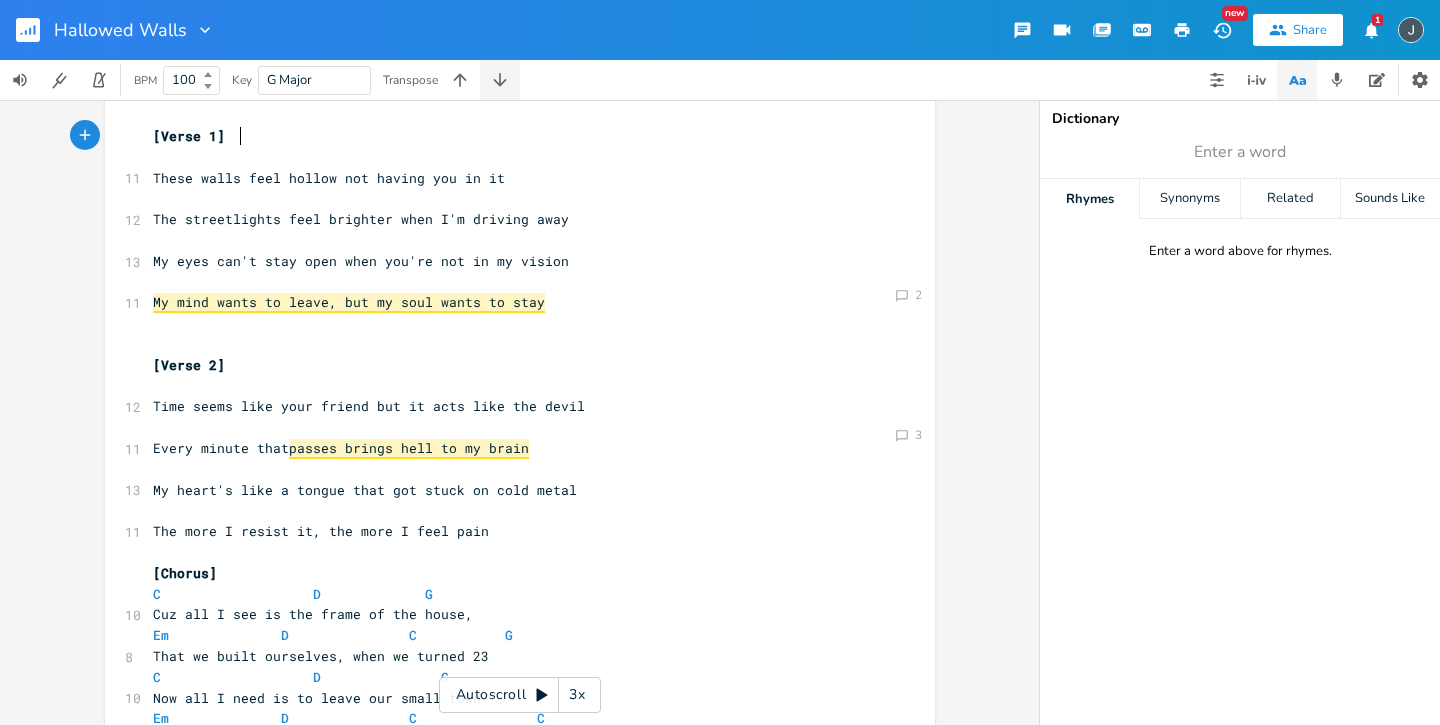 click at bounding box center [500, 80] 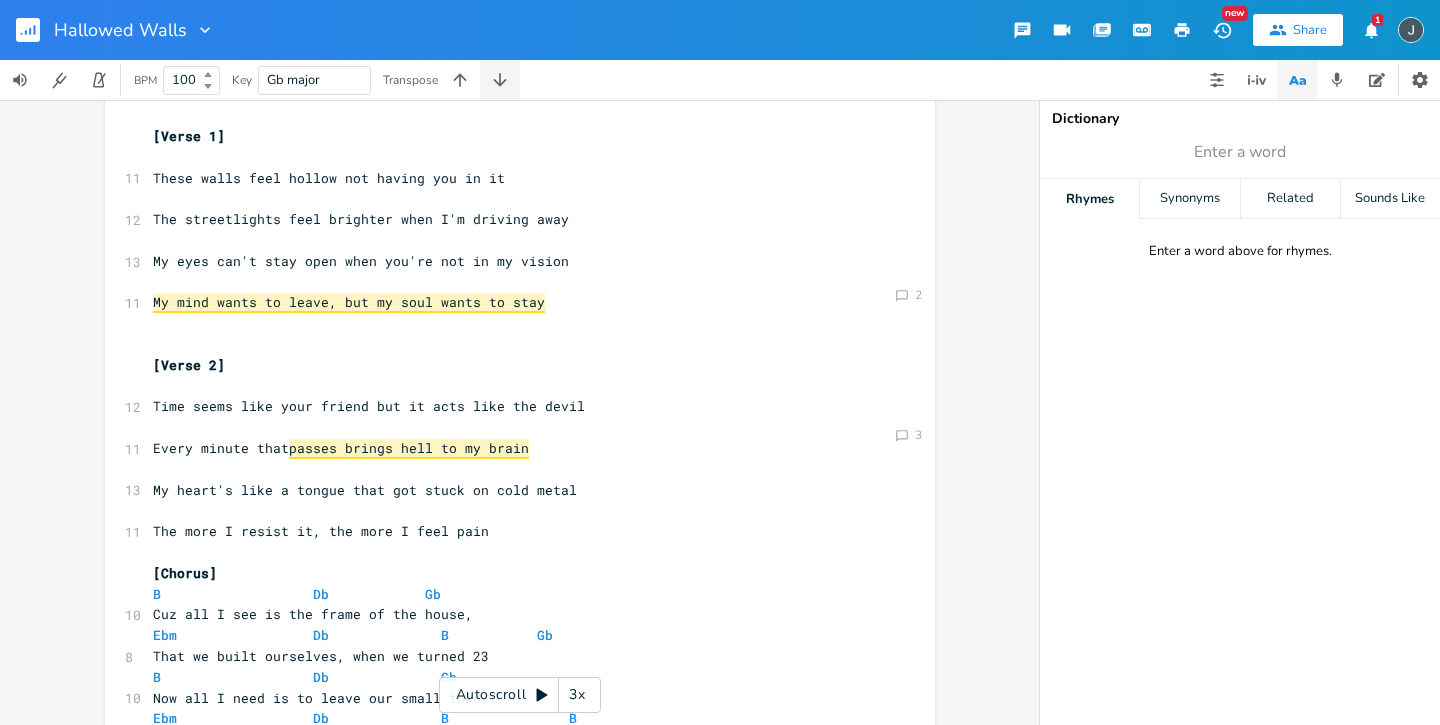 click at bounding box center [500, 80] 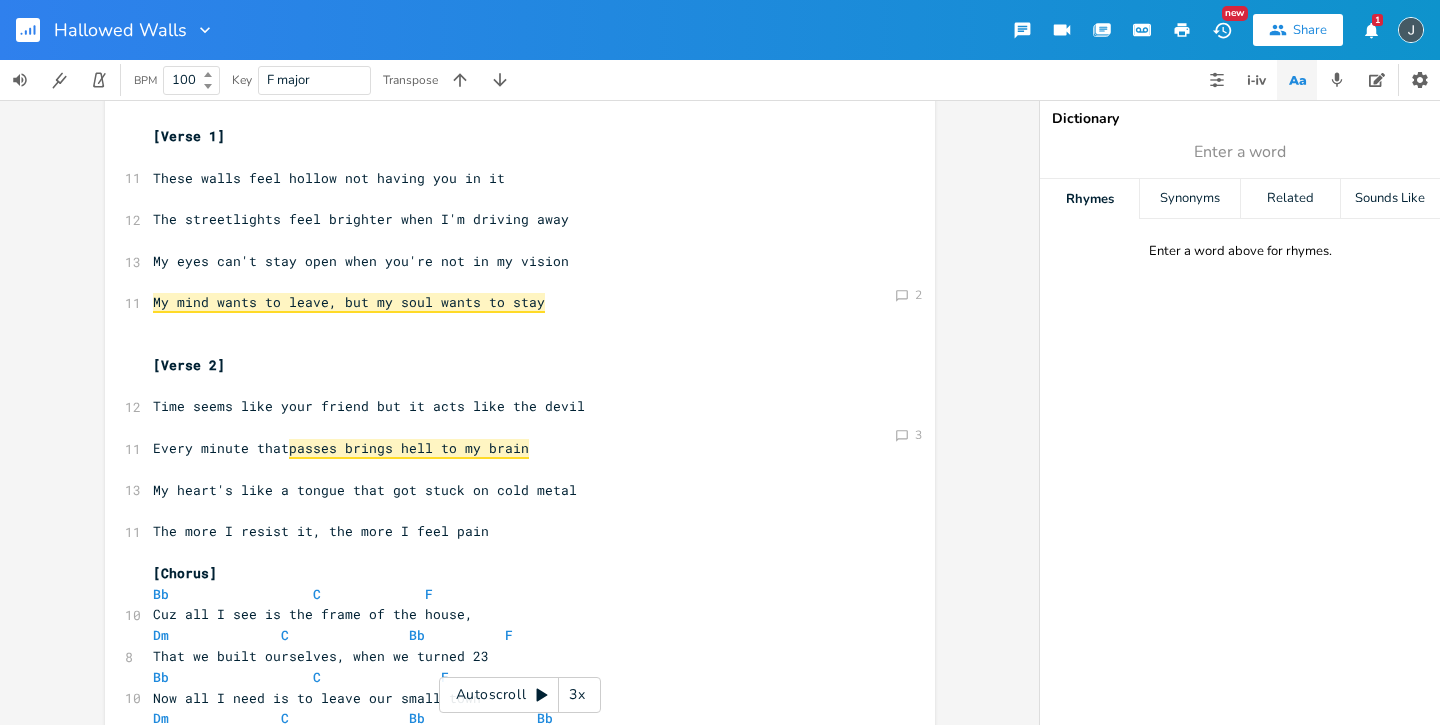 scroll, scrollTop: 0, scrollLeft: 0, axis: both 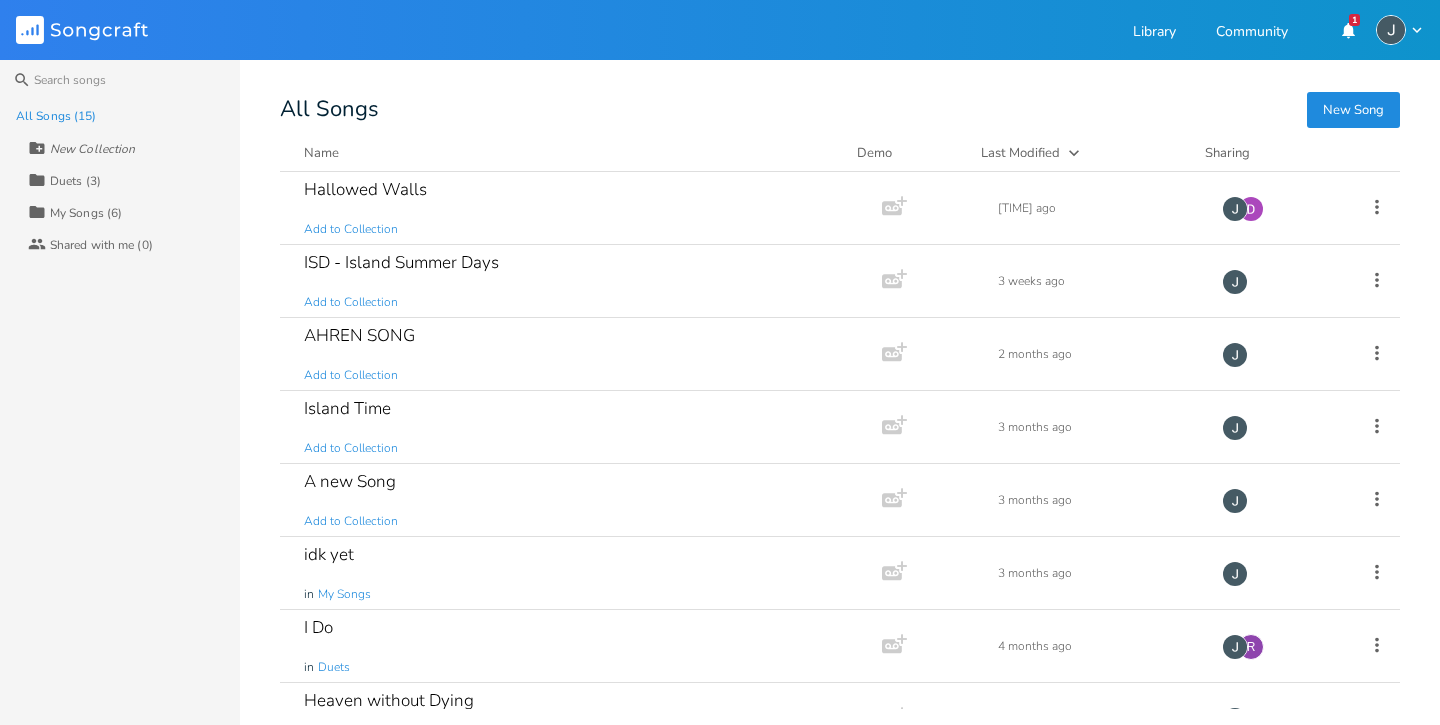 click on "Collection My Songs (6) Collaborators Shared with me (0) New Song All Songs Name Demo Last Modified Sharing Hallowed Walls Add to Collection Add Demo [TIME] ago ISD - Island Summer Days Add to Collection Add Demo [TIME] ago AHREN SONG Add to Collection Add Demo [TIME] ago Island Time Add to Collection Add Demo [TIME] ago A new Song Add to Collection Add Demo [TIME] ago idk yet in My Songs Add Demo [TIME] ago I Do in Duets Add Demo [TIME] ago R Heaven without Dying in My Songs Add Demo [TIME] ago Coffee for Two in My Songs Add Demo [TIME] ago DIRTY FUKIN HOLLYWOOD HOEDOWN Add to Collection Add Demo [TIME] ago duet song in Duets Add Demo [TIME] ago Fake It Until we Break It in My Songs Add Demo [TIME] ago D Steven & Josh Duet in Duets Add Demo [TIME] ago M It's all good in My Songs Add Demo [TIME] ago Homegirl in My Songs Add Demo [TIME] ago" at bounding box center (720, 392) 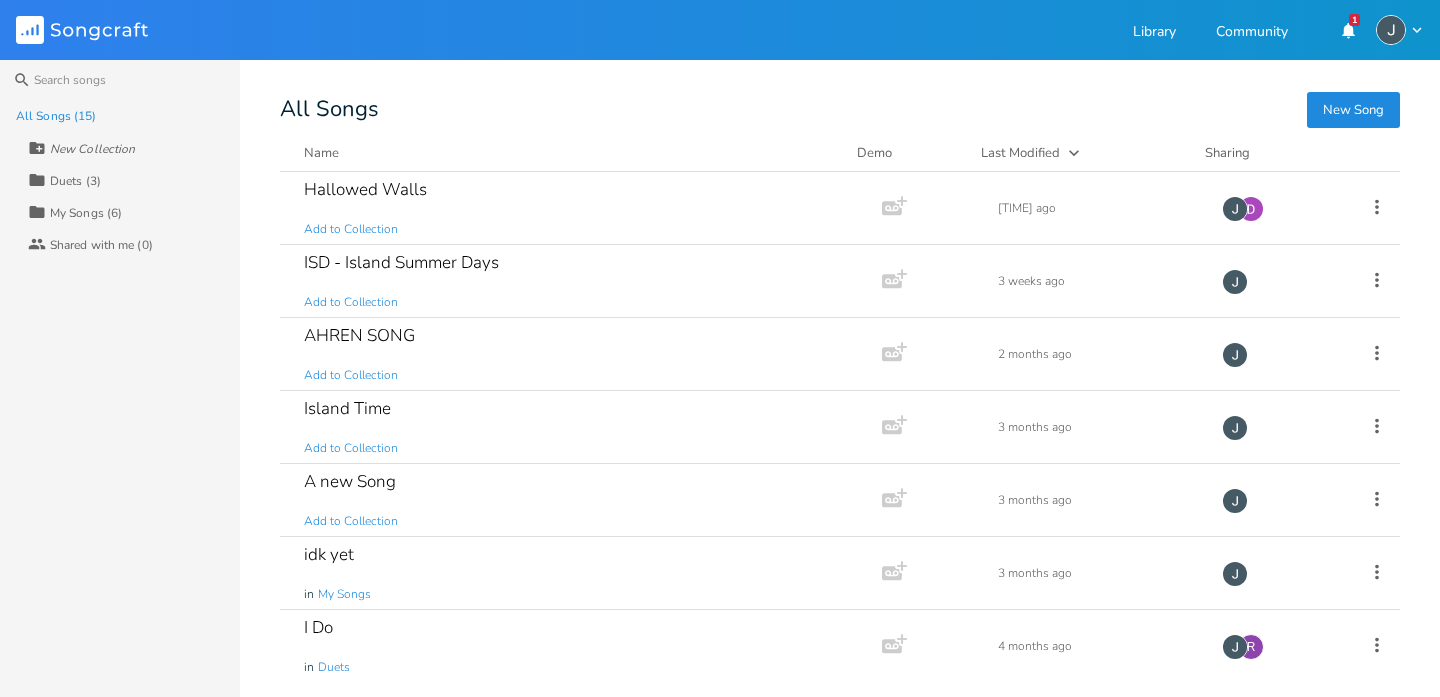 click on "Duets (3)" at bounding box center [75, 181] 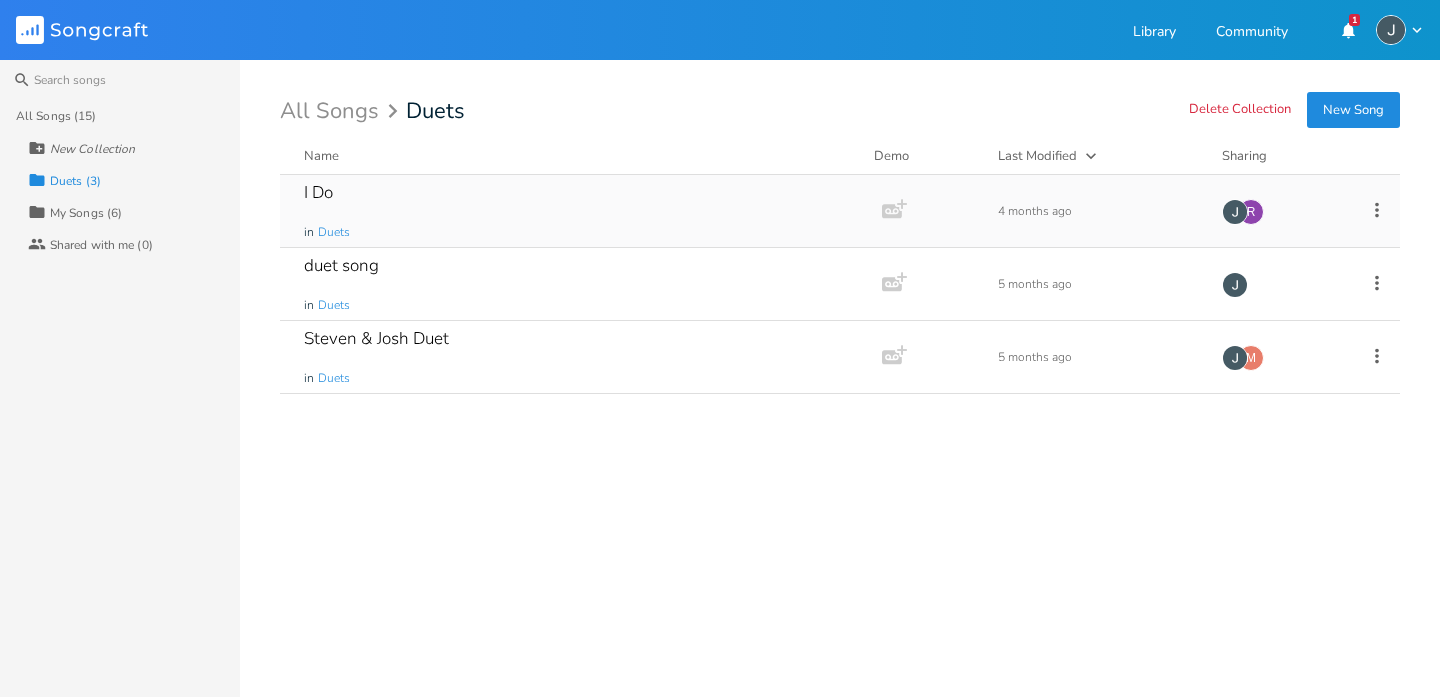 click on "I Do" at bounding box center (318, 192) 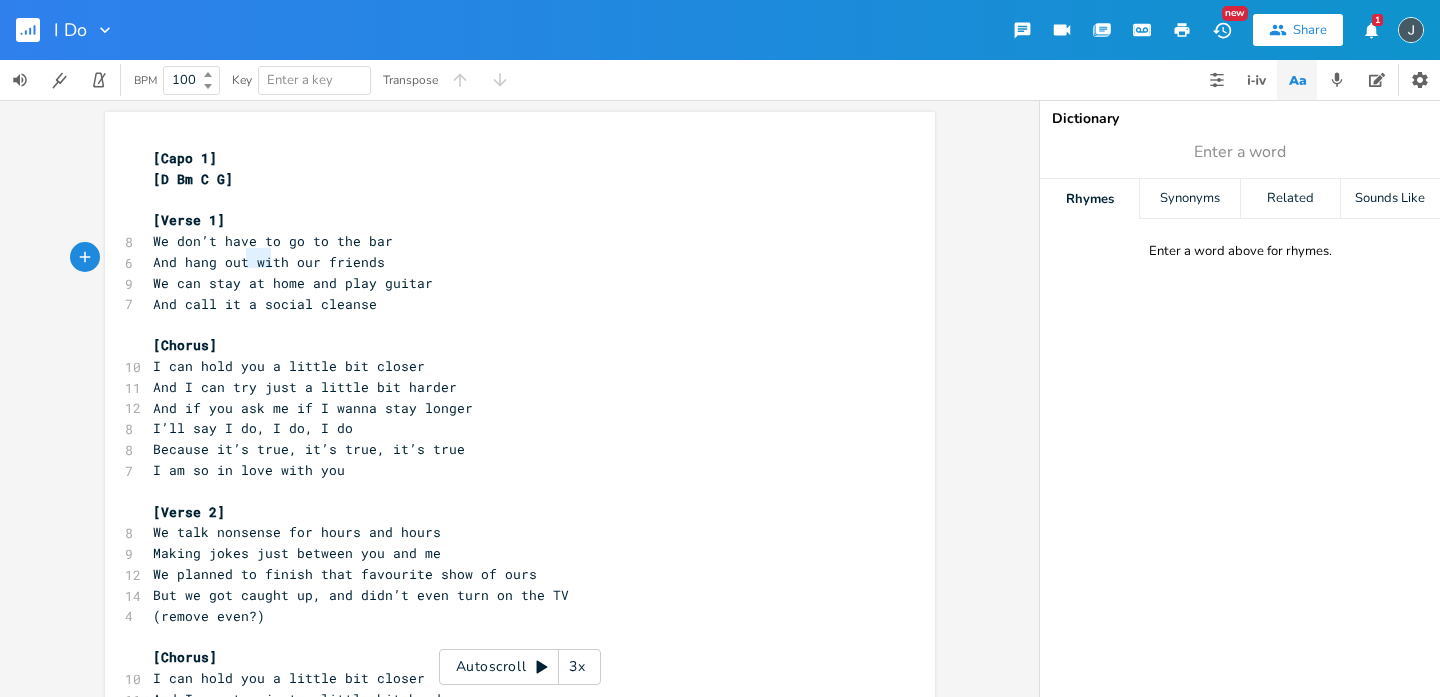 type on "with our friends" 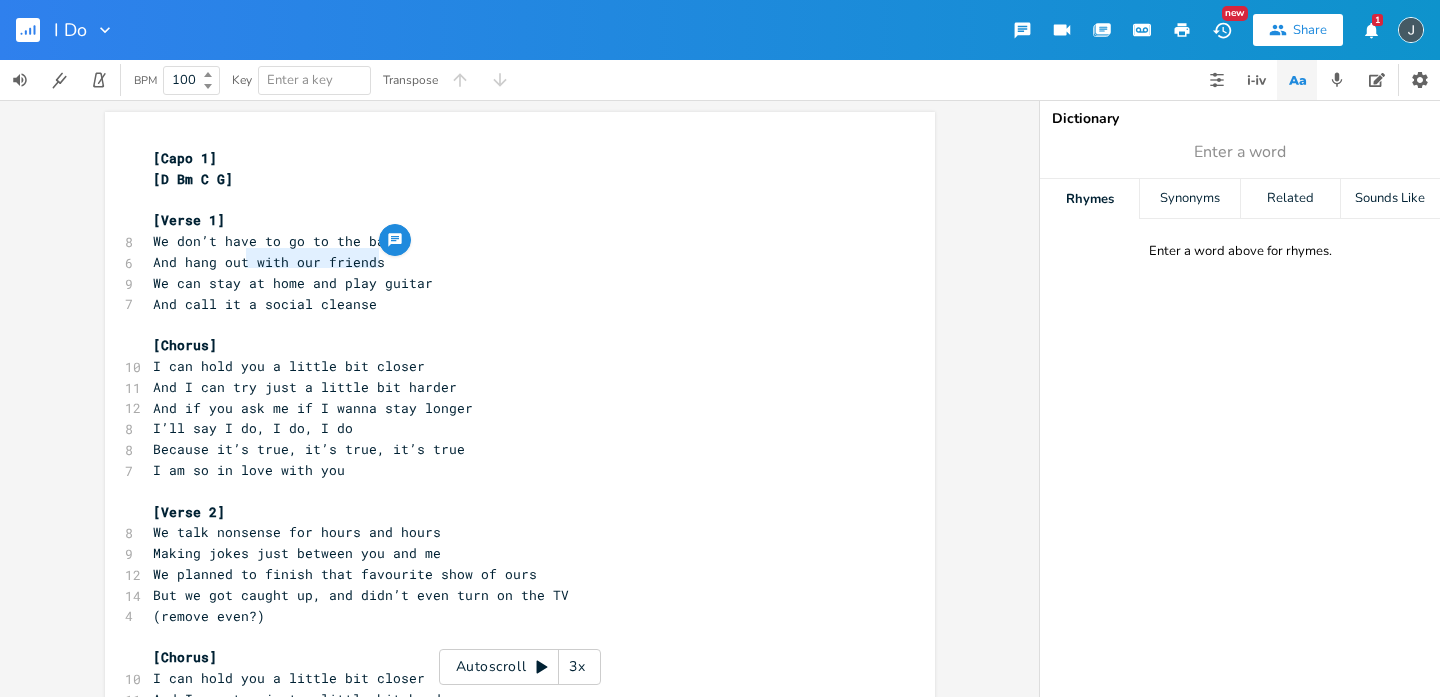 click on "And hang out with our friends" at bounding box center [269, 262] 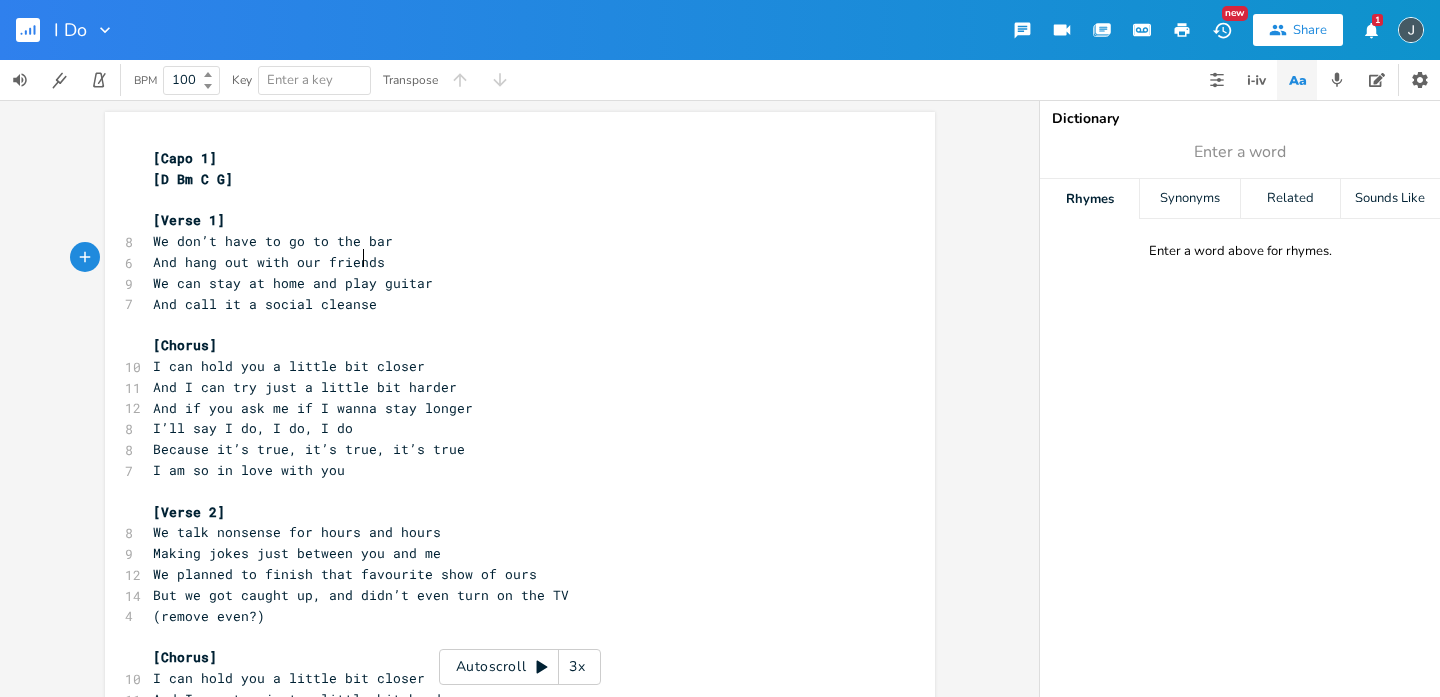 click on "And hang out with our friends" at bounding box center [269, 262] 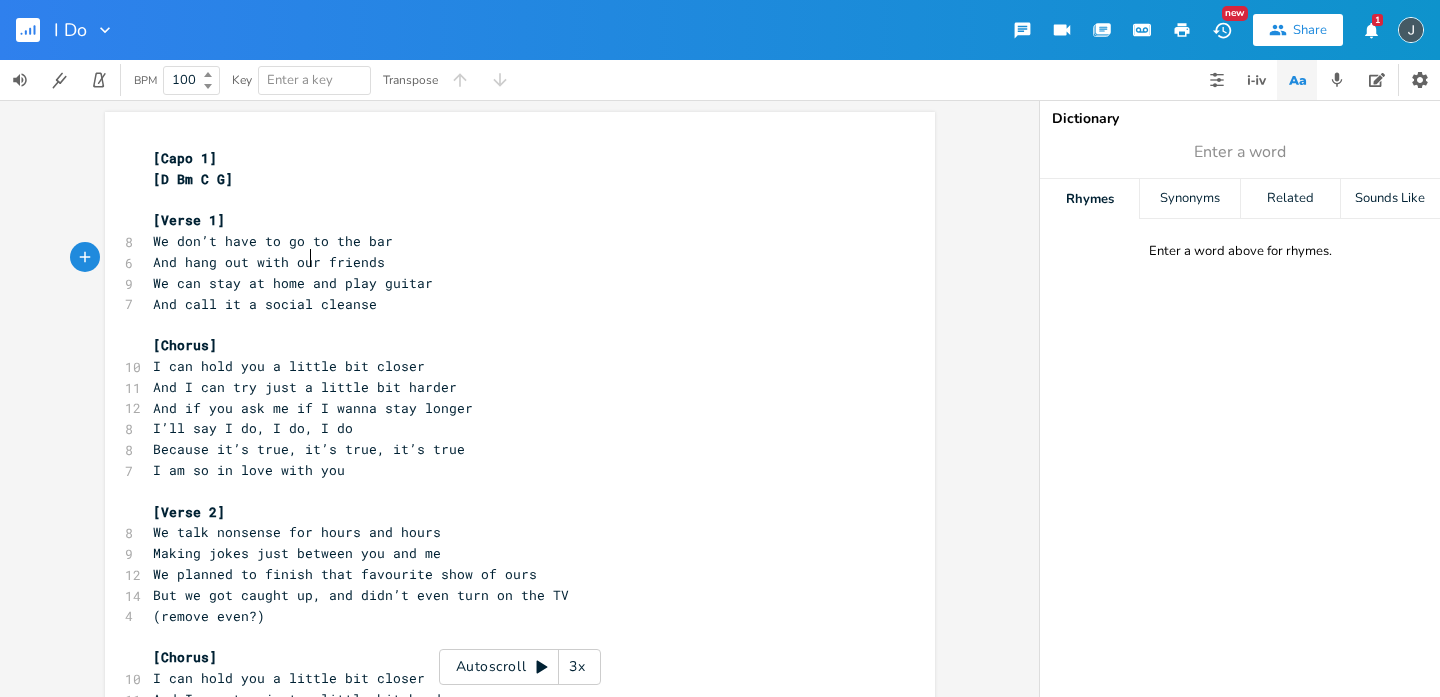 click on "And hang out with our friends" at bounding box center [269, 262] 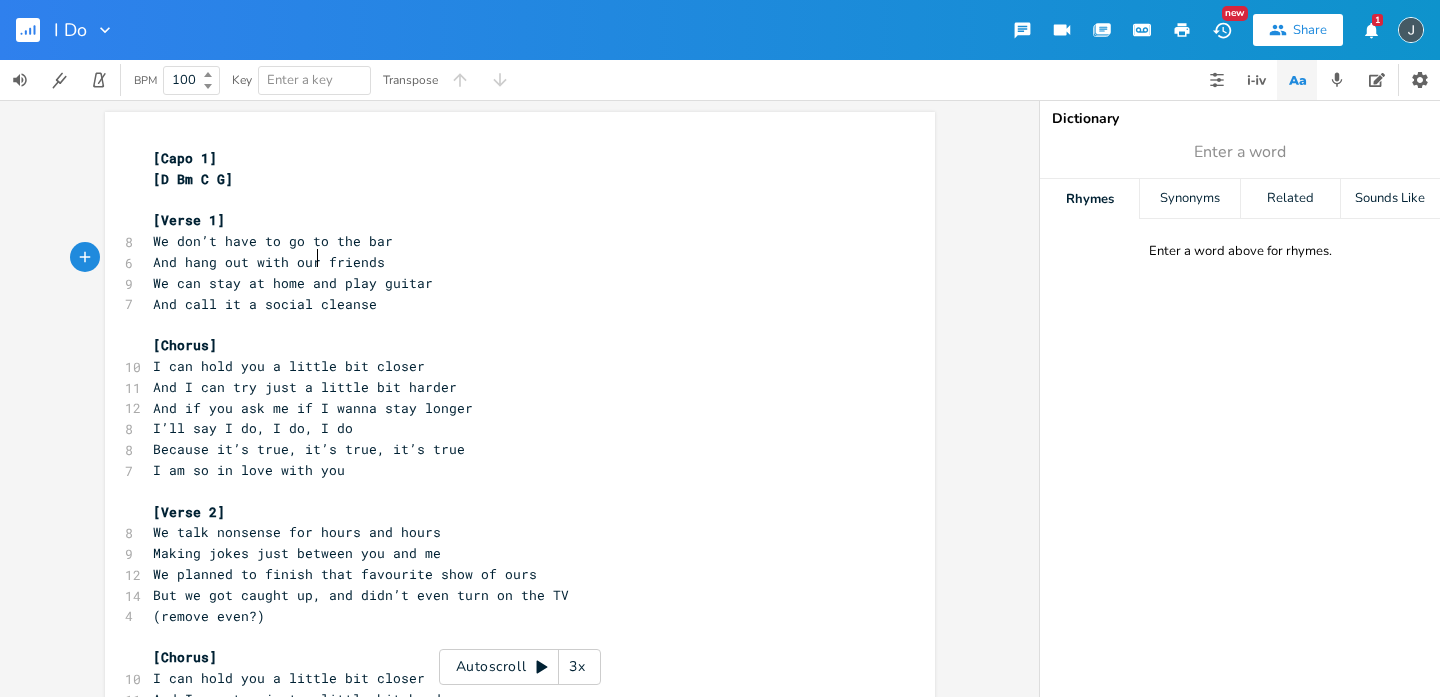 click on "And hang out with our friends" at bounding box center (269, 262) 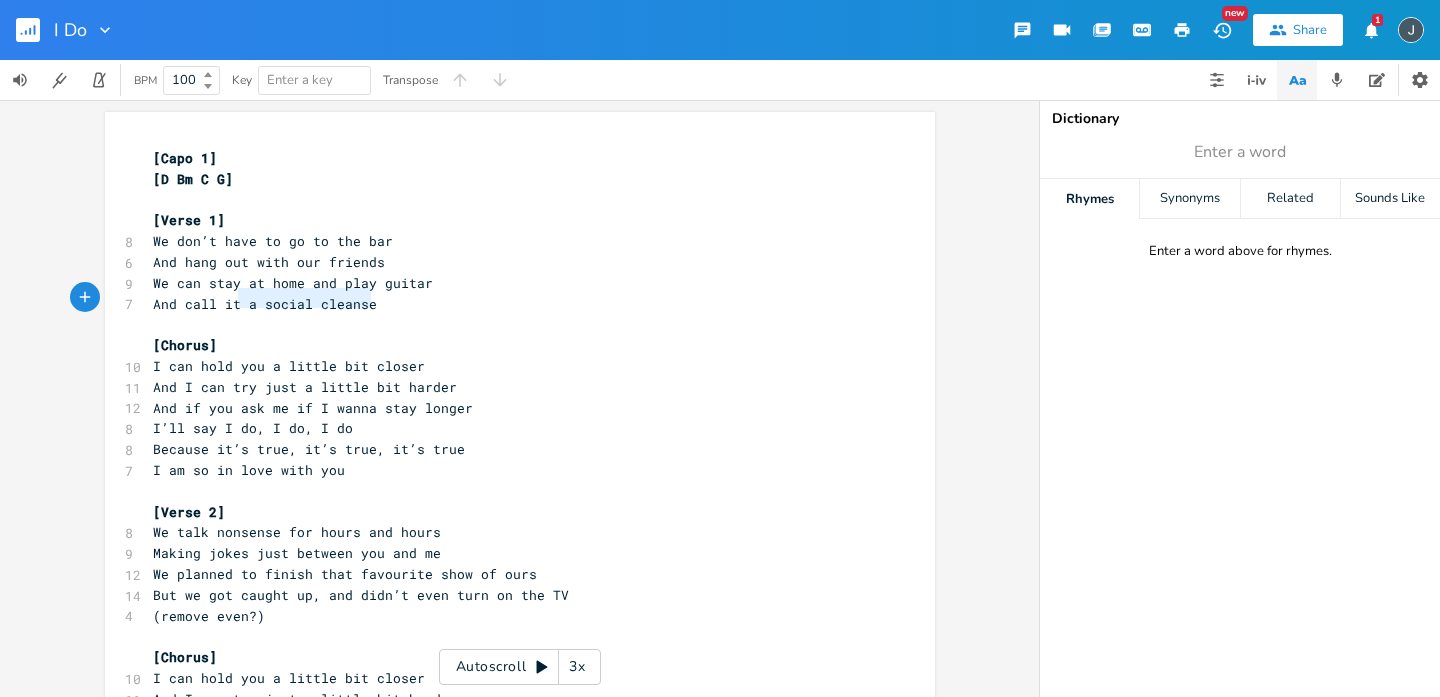 type on "it a social cleanse" 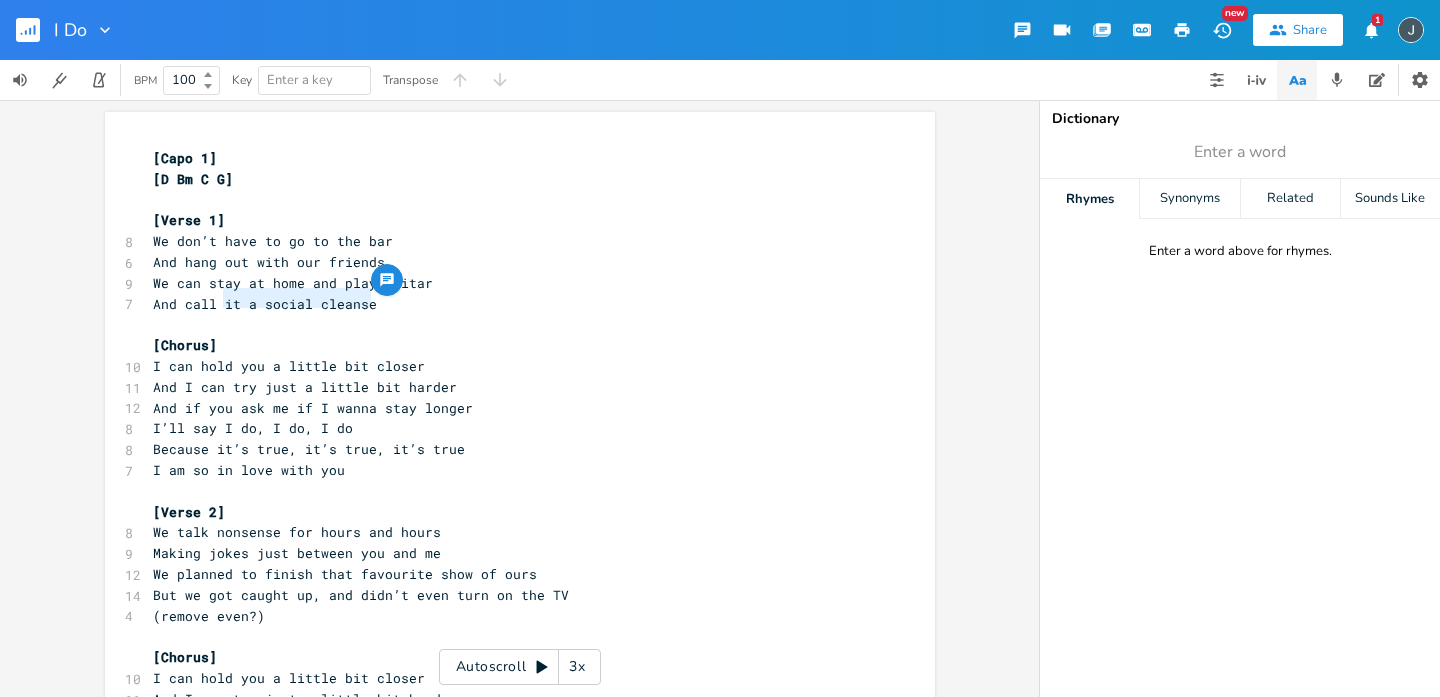 click on "And call it a social cleanse" at bounding box center [265, 304] 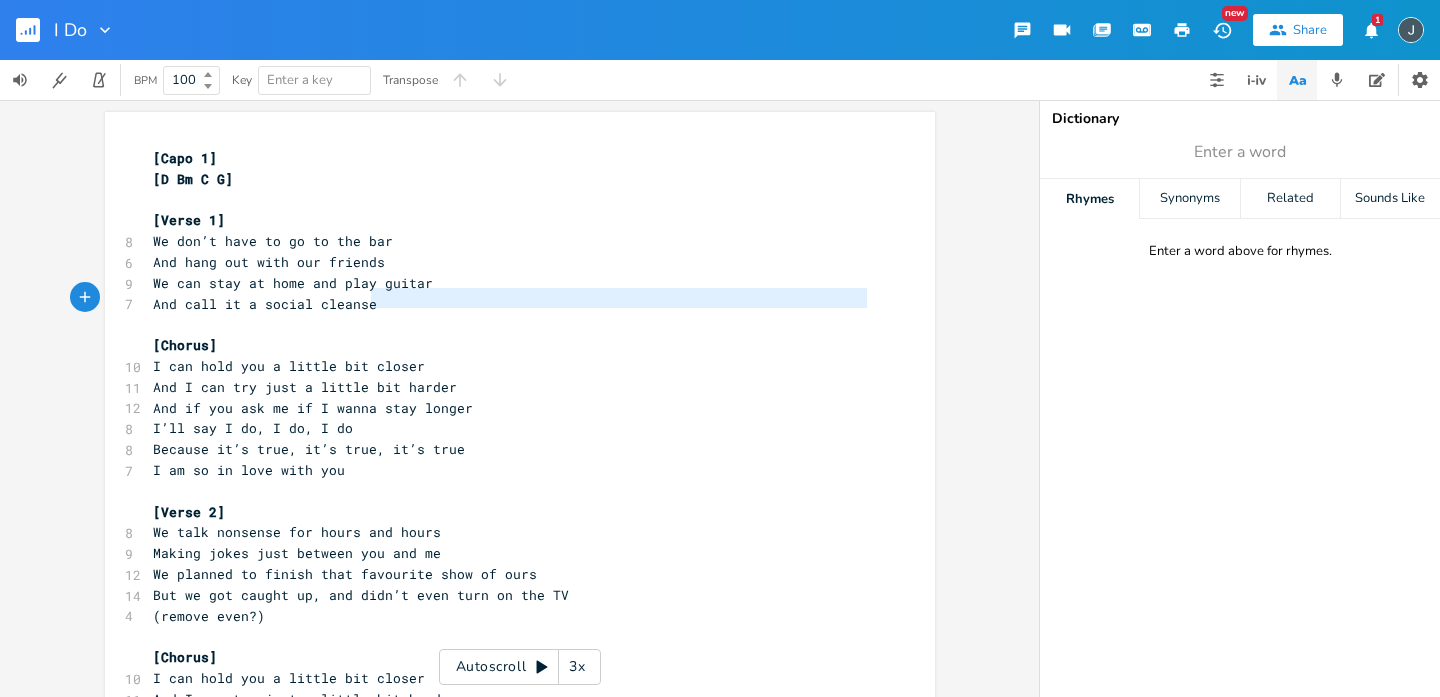 type on "eanse" 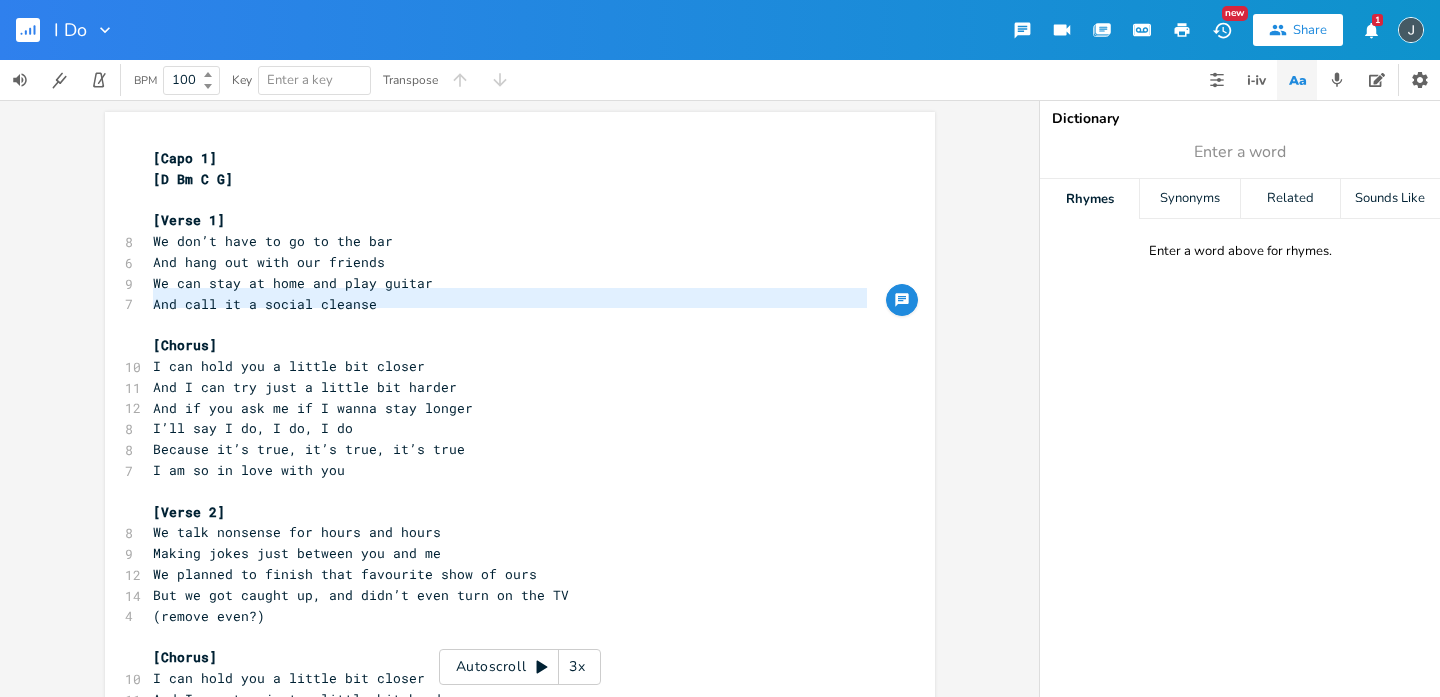 drag, startPoint x: 374, startPoint y: 312, endPoint x: 140, endPoint y: 299, distance: 234.36084 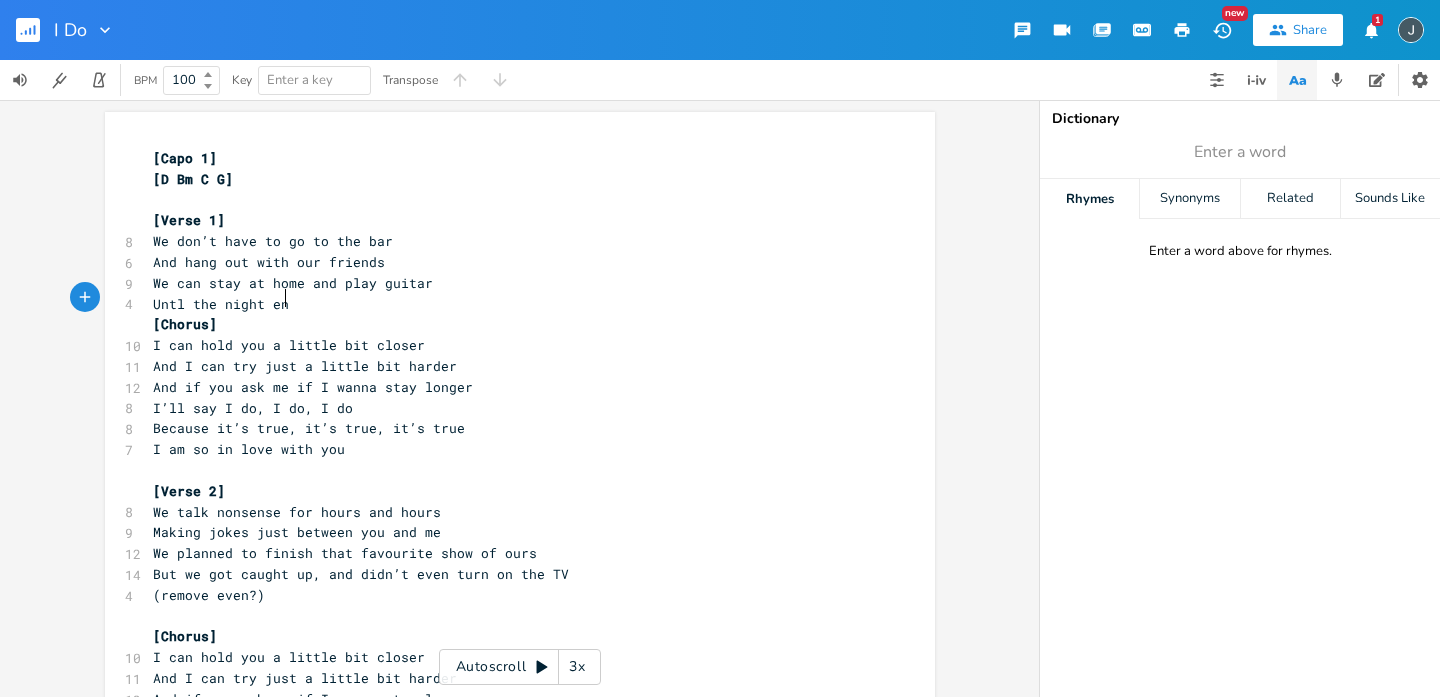 type on "Untl the night ends" 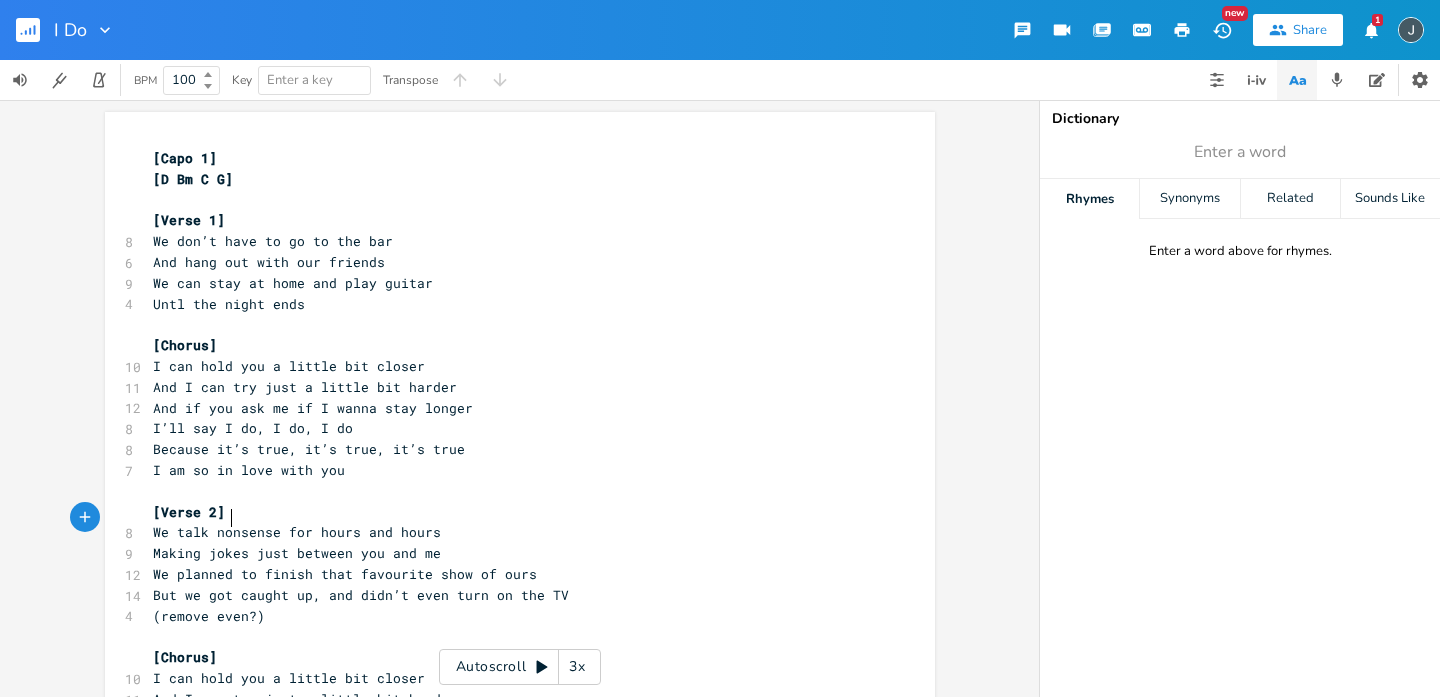 click on "We talk nonsense for hours and hours" at bounding box center (297, 532) 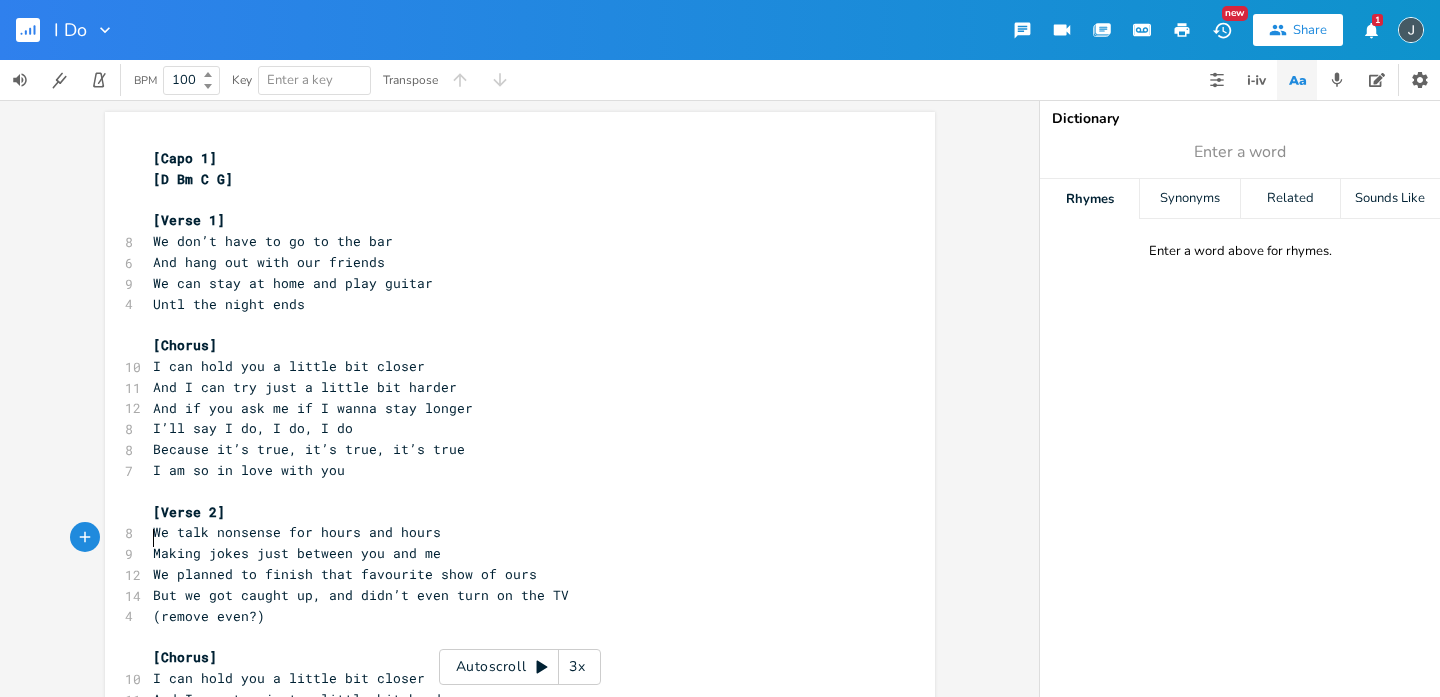 type on "Making" 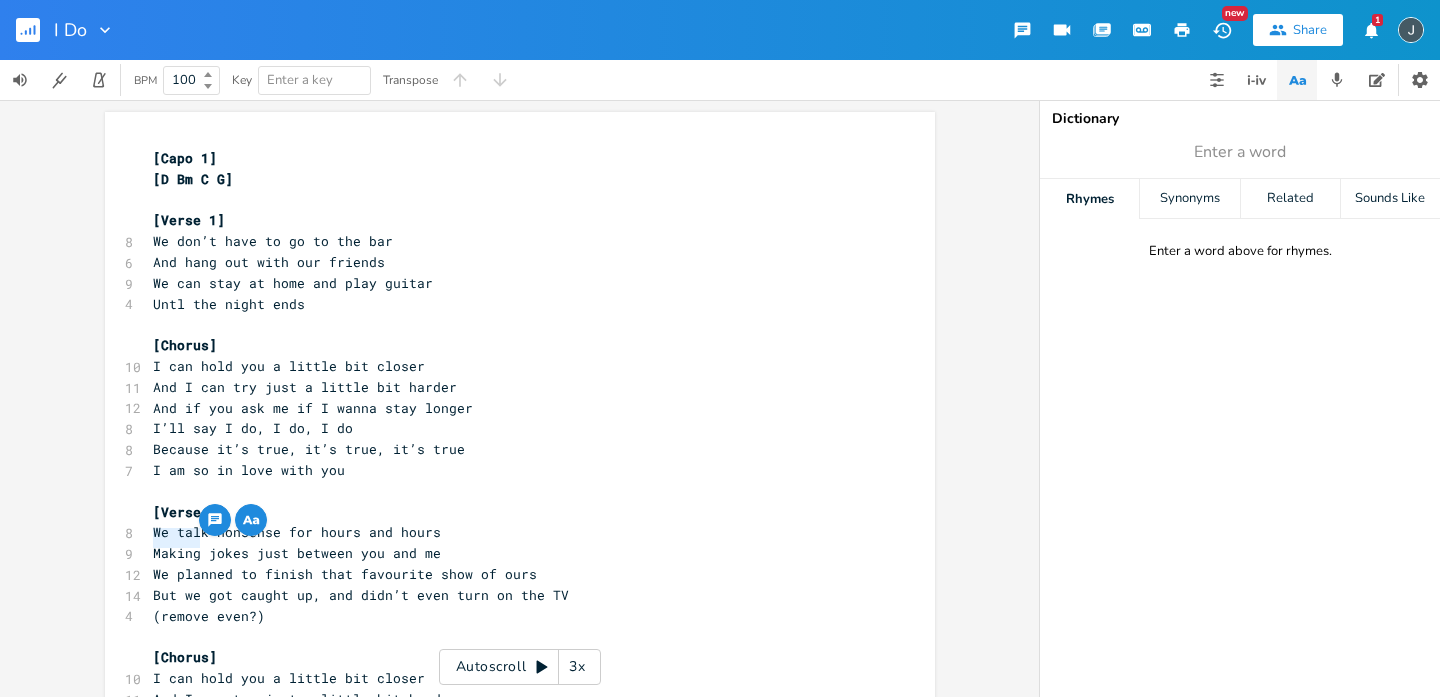 type 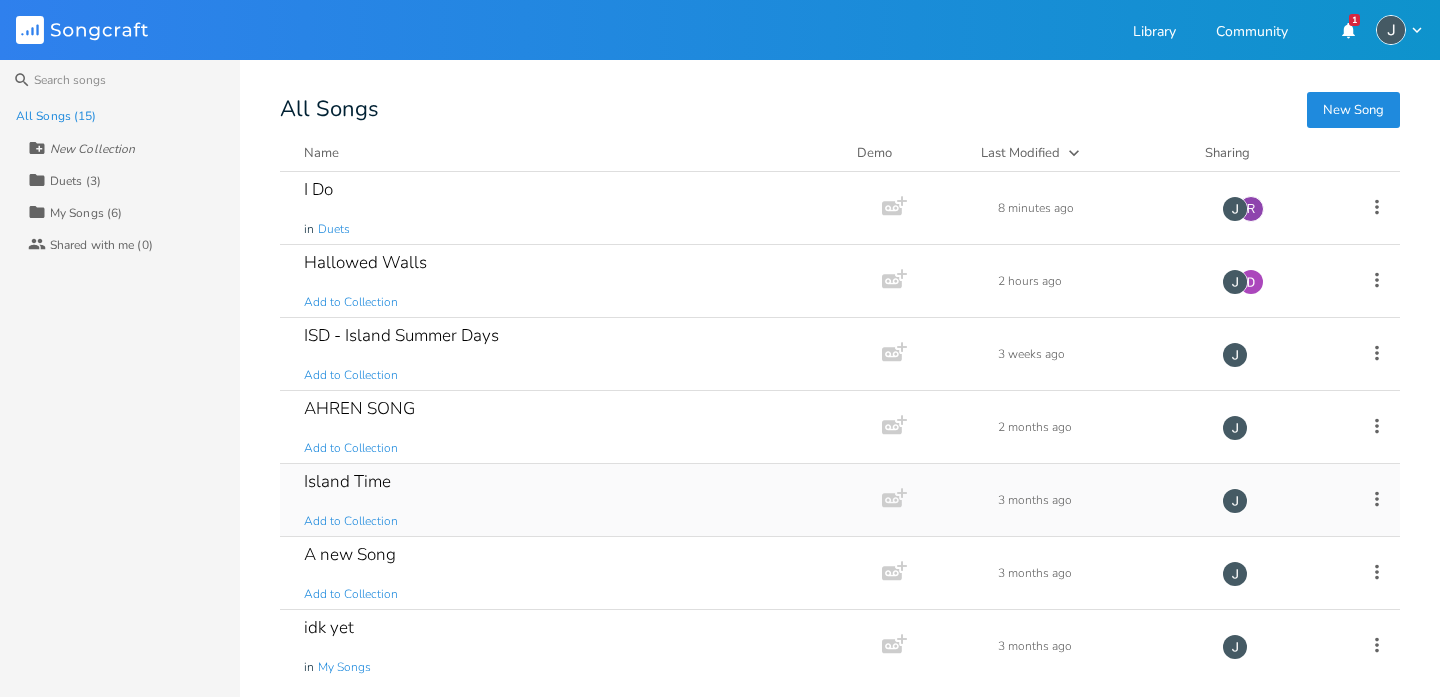click on "Island Time Add to Collection" at bounding box center [577, 500] 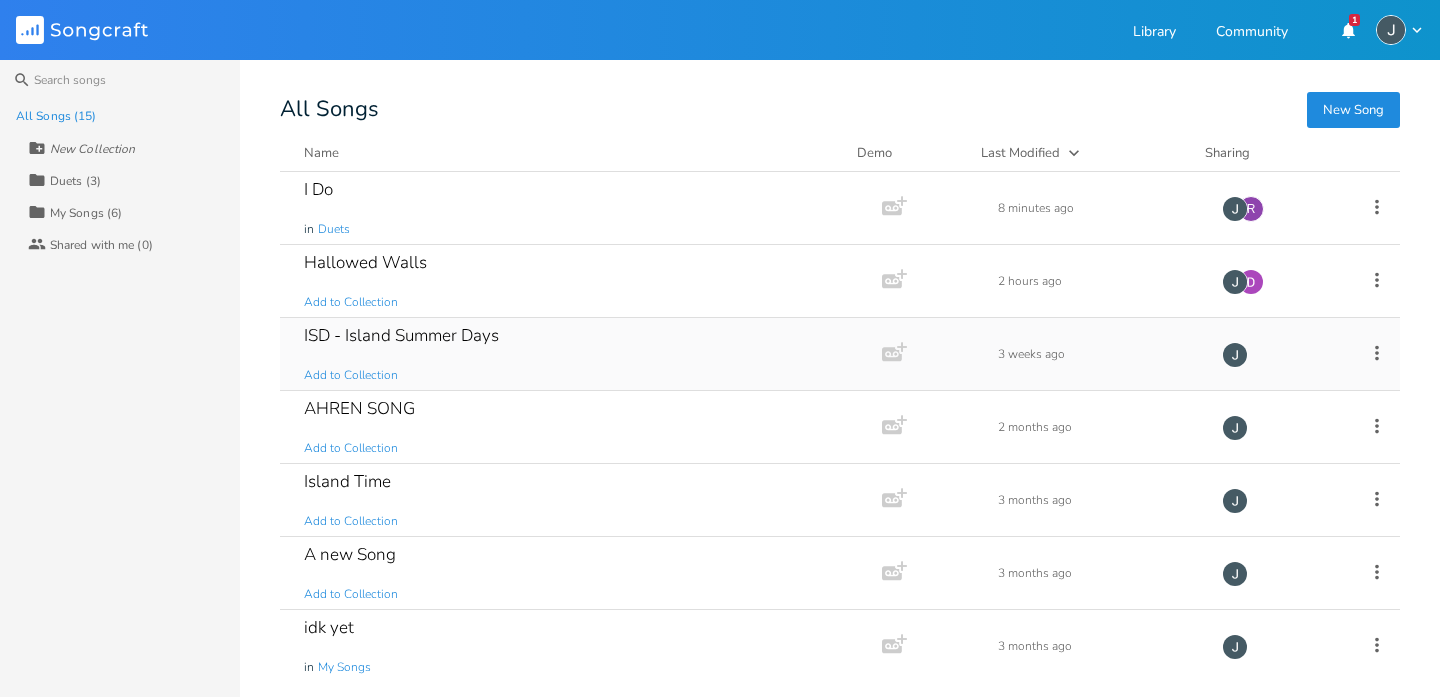 click on "ISD - Island Summer Days" at bounding box center (401, 335) 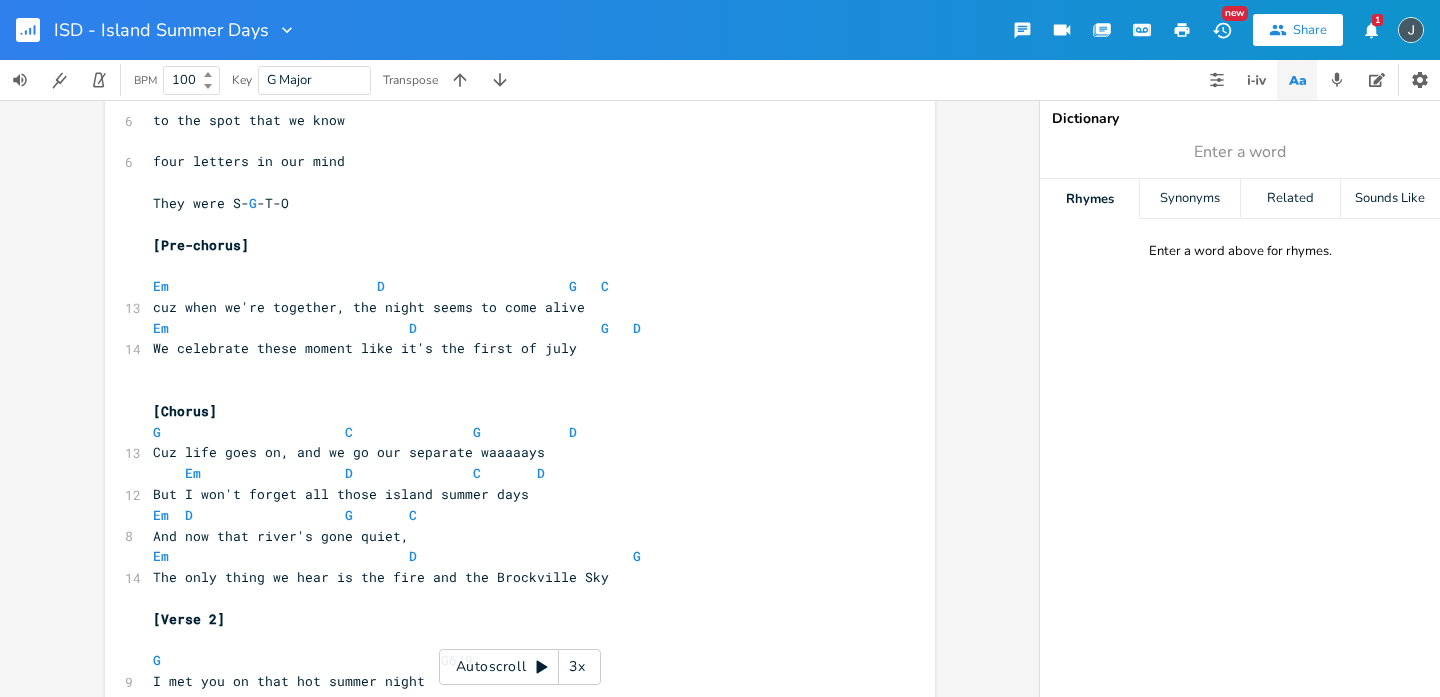 scroll, scrollTop: 690, scrollLeft: 0, axis: vertical 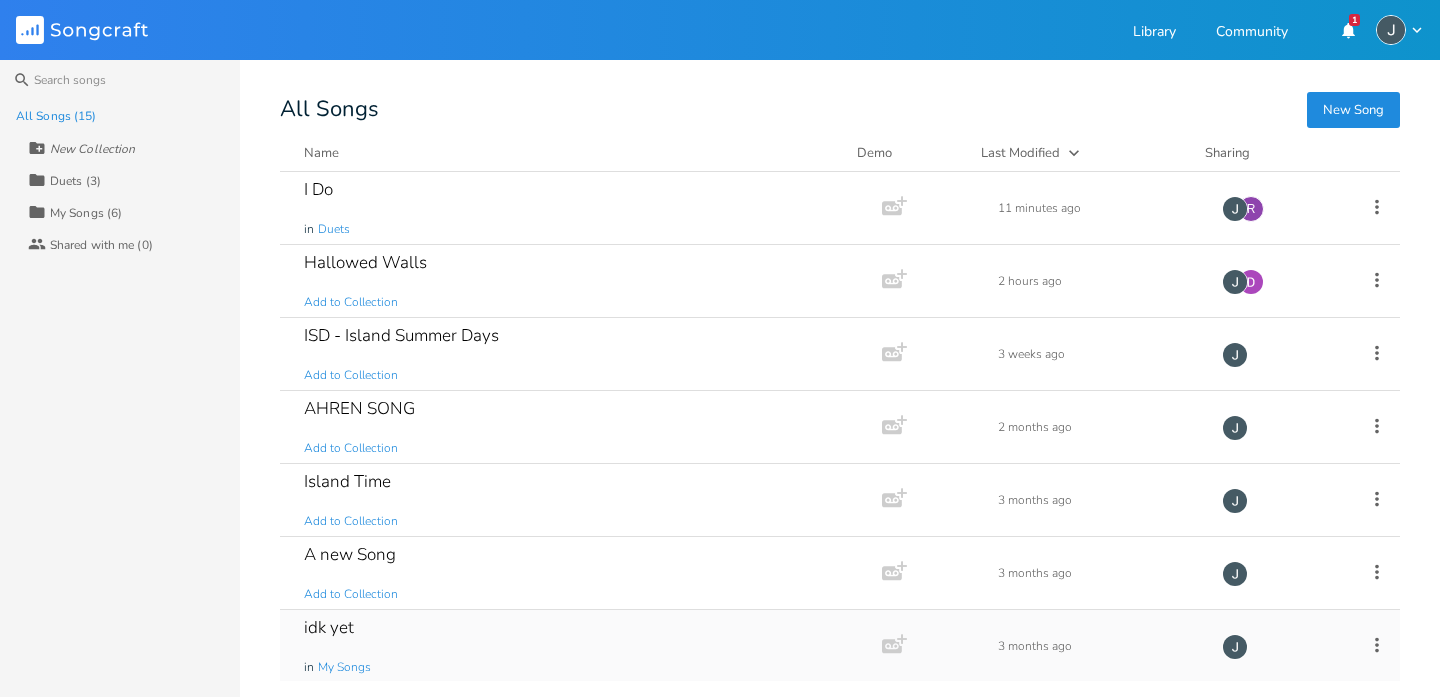 click on "idk yet in My Songs" at bounding box center (577, 646) 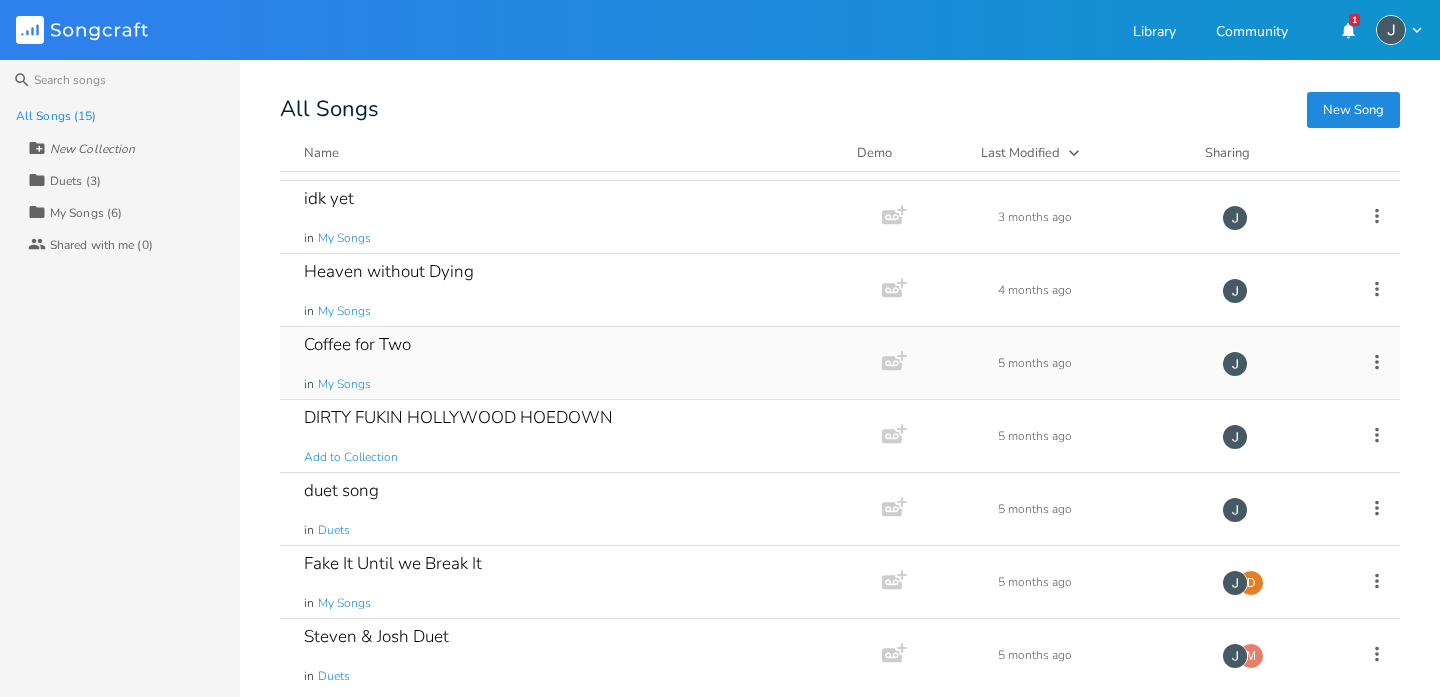 scroll, scrollTop: 586, scrollLeft: 0, axis: vertical 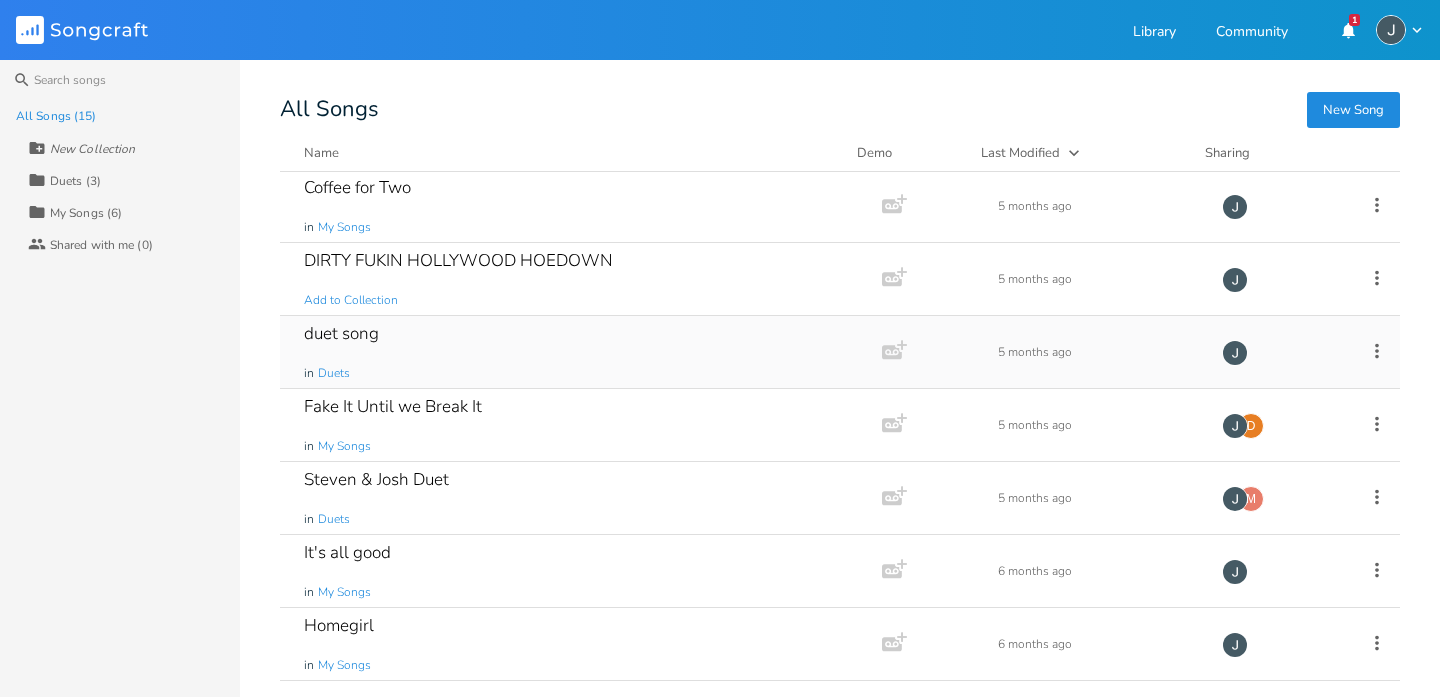 click on "duet song in Duets" at bounding box center [577, 352] 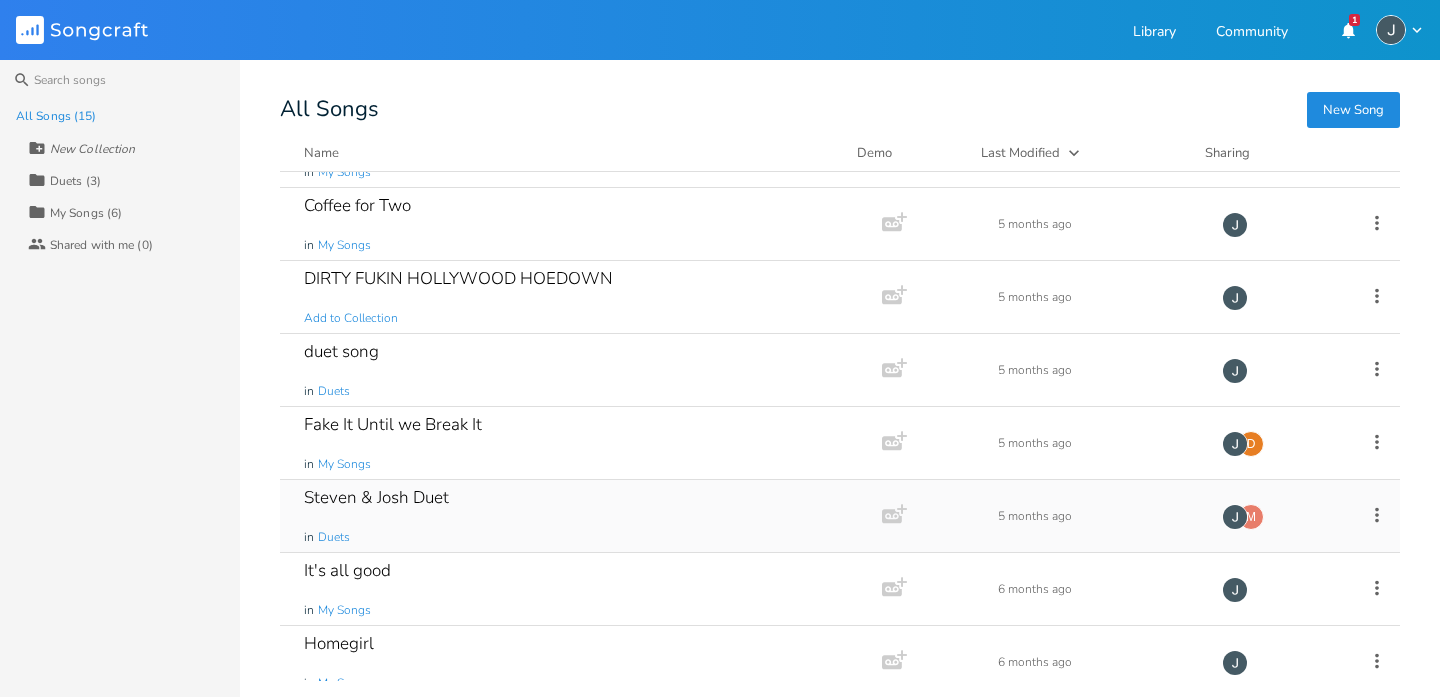 scroll, scrollTop: 586, scrollLeft: 0, axis: vertical 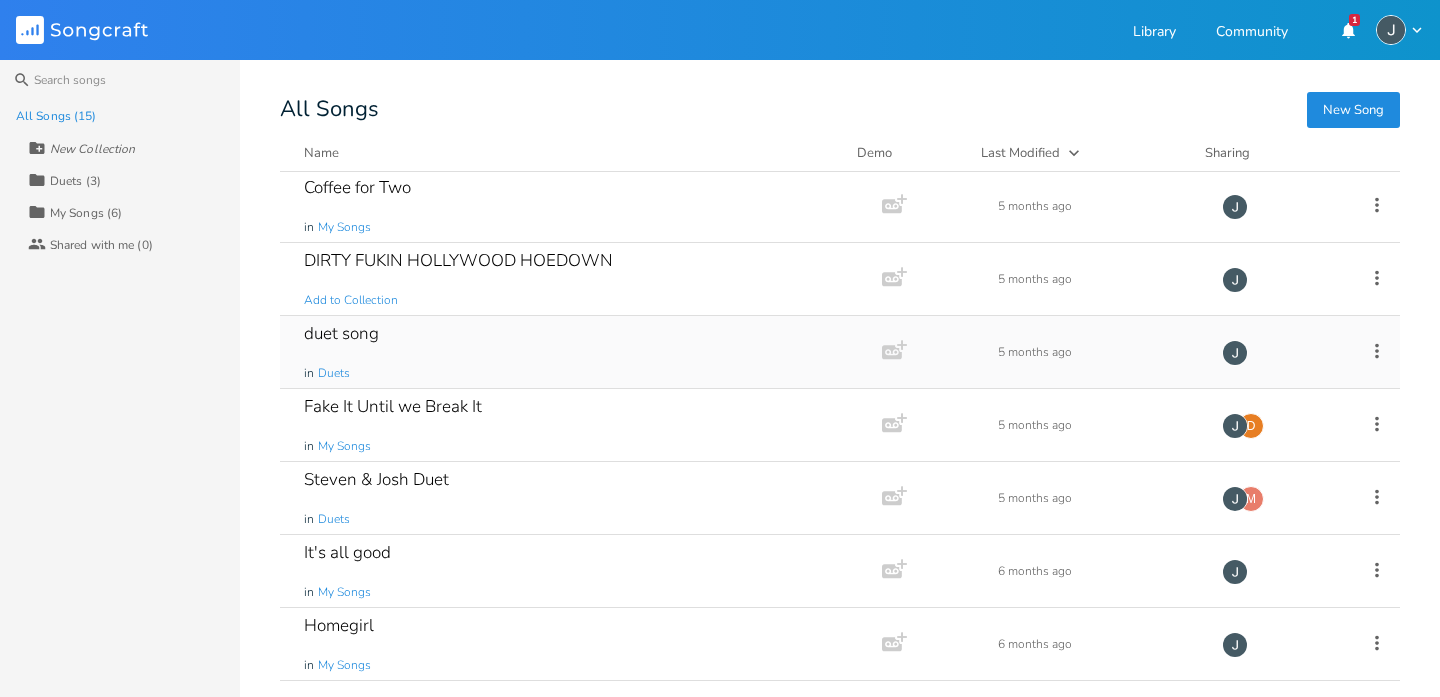 click on "duet song in Duets" at bounding box center (577, 352) 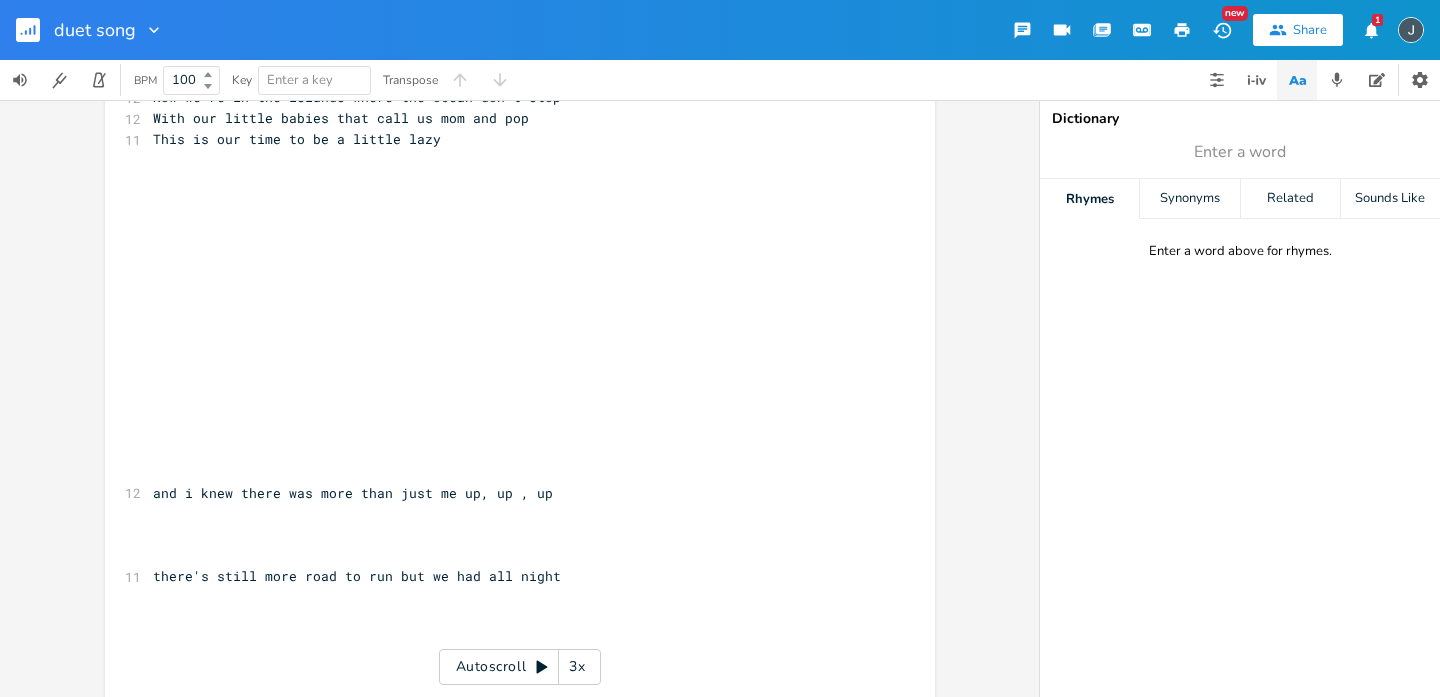 scroll, scrollTop: 0, scrollLeft: 0, axis: both 